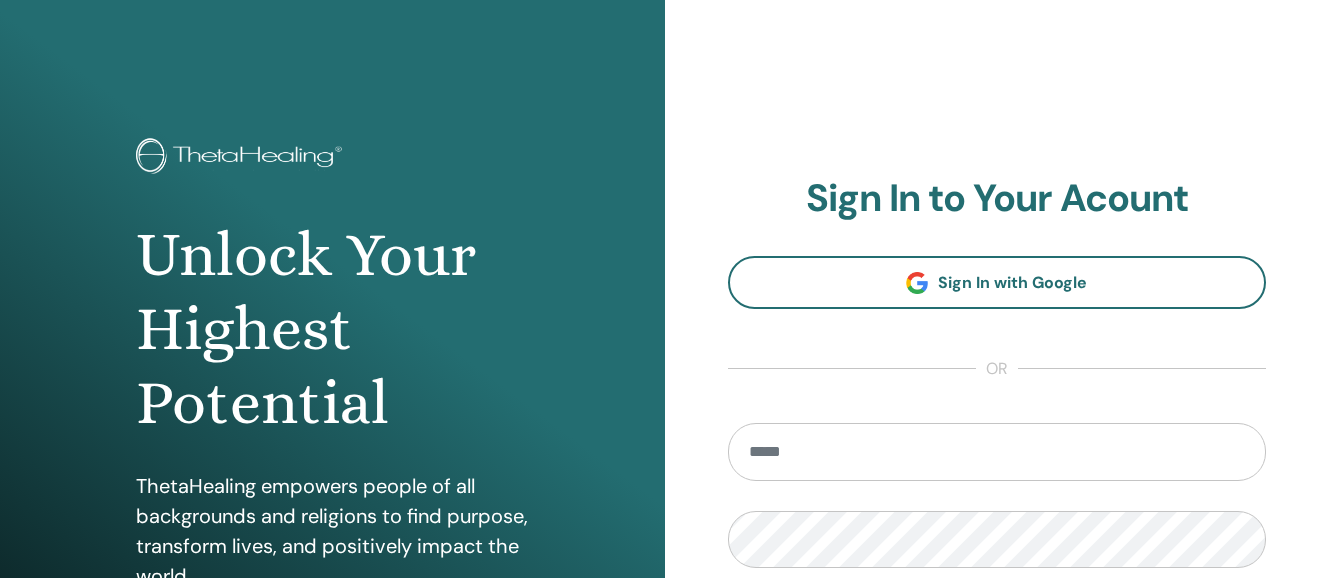 scroll, scrollTop: 0, scrollLeft: 0, axis: both 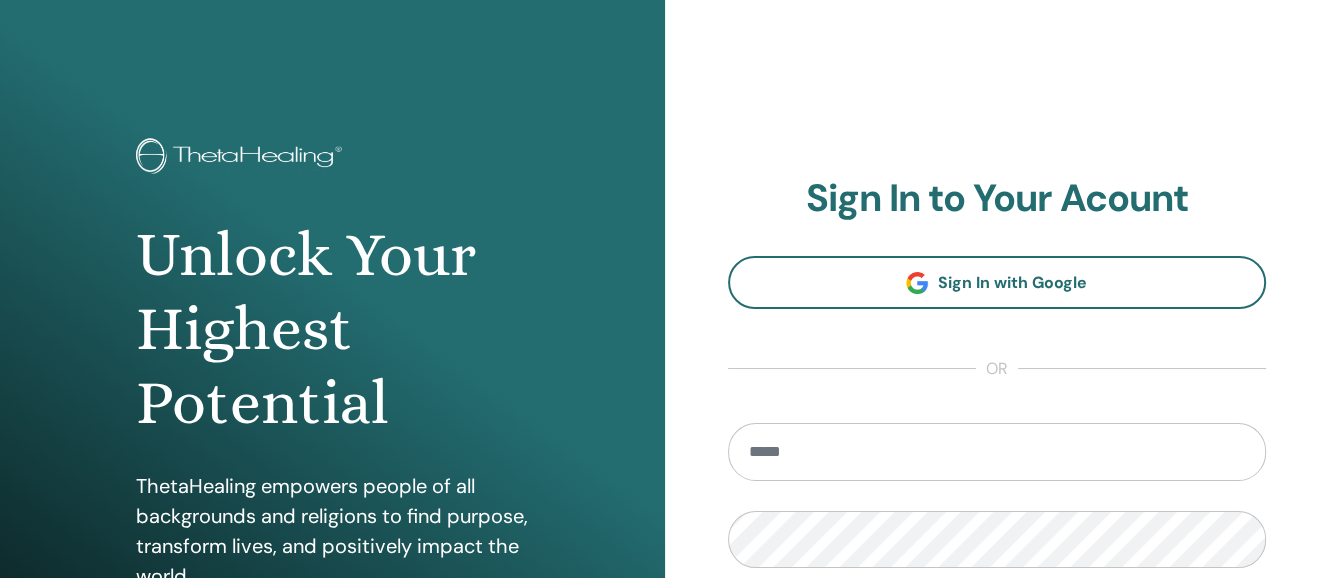 click at bounding box center (997, 452) 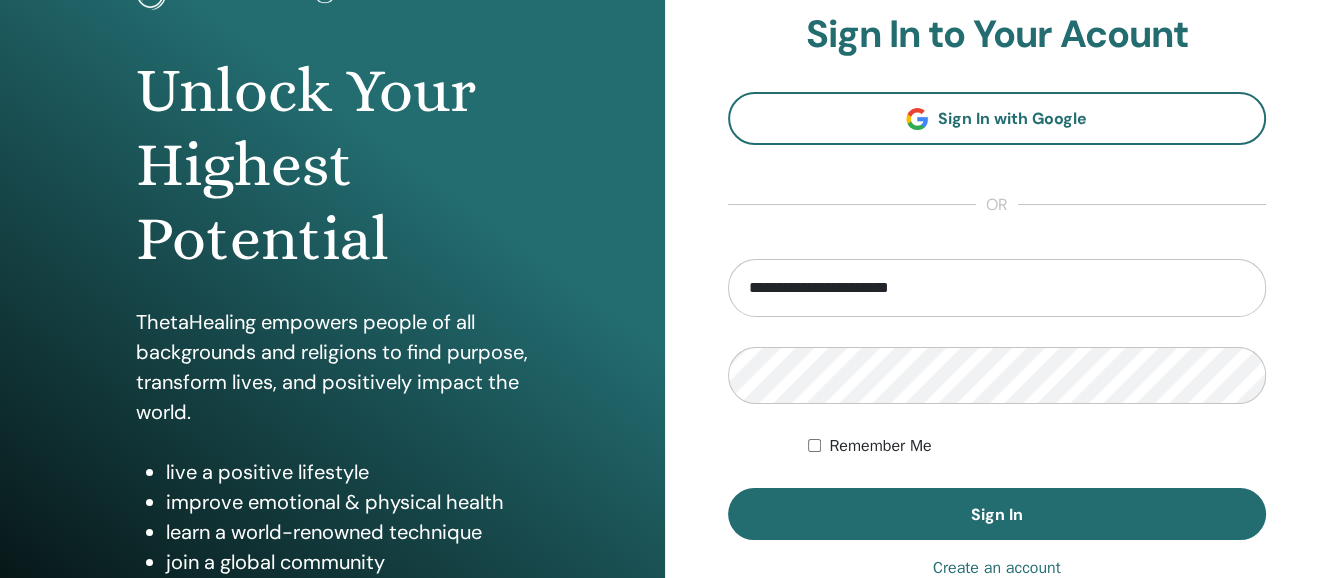 scroll, scrollTop: 168, scrollLeft: 0, axis: vertical 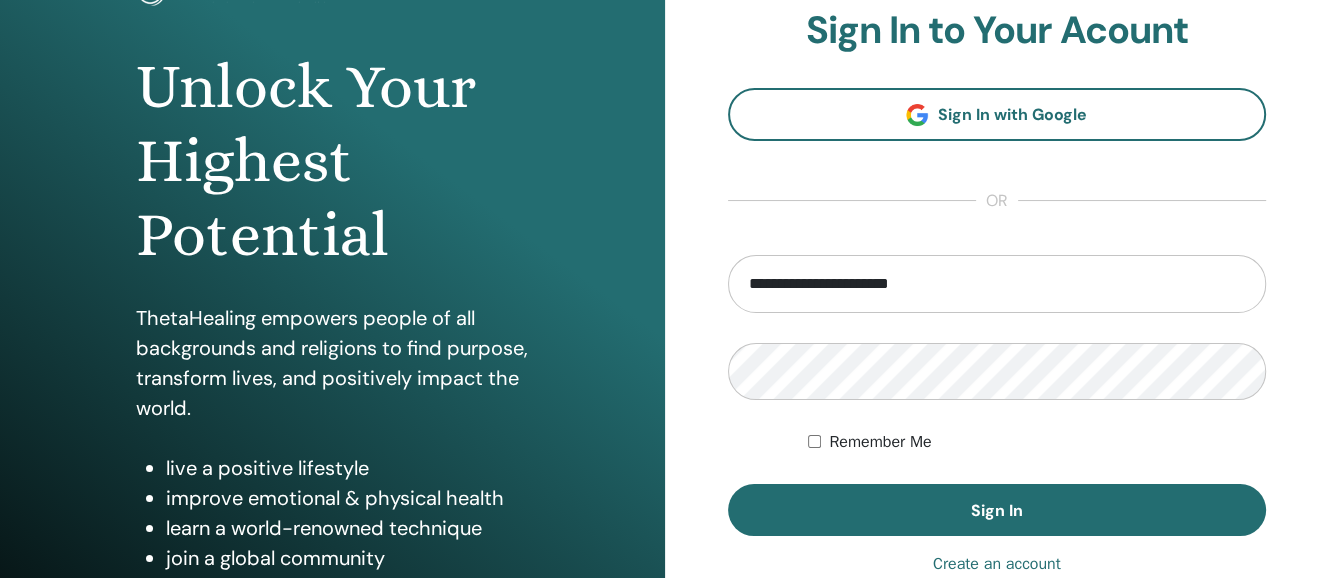 type on "**********" 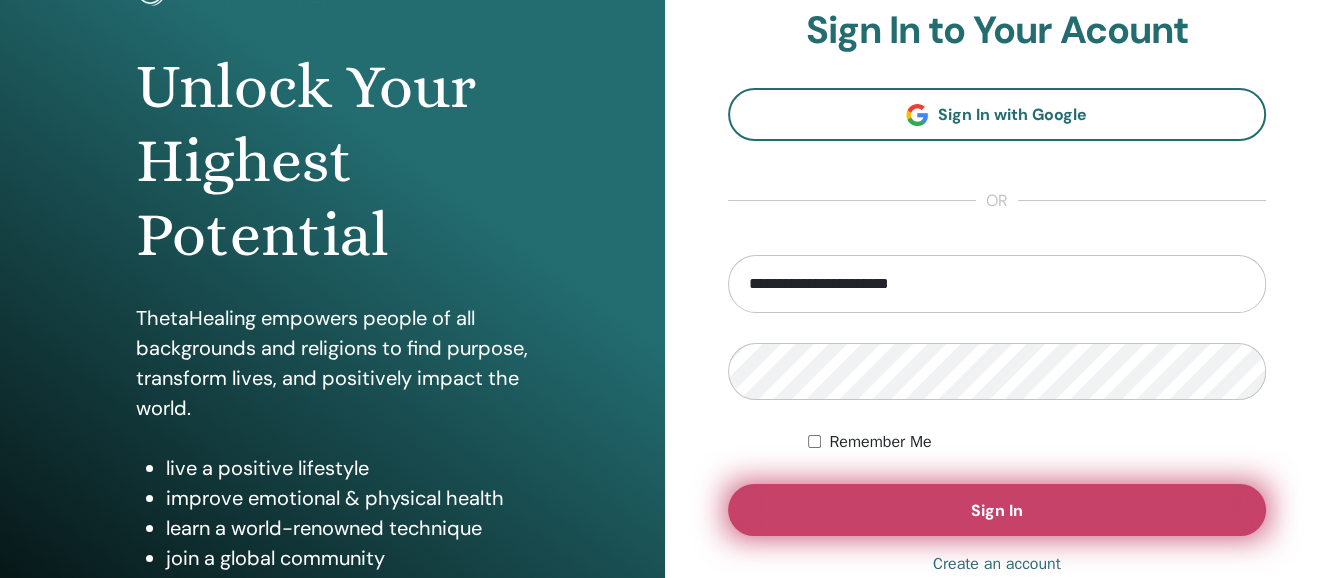 click on "Sign In" at bounding box center [997, 510] 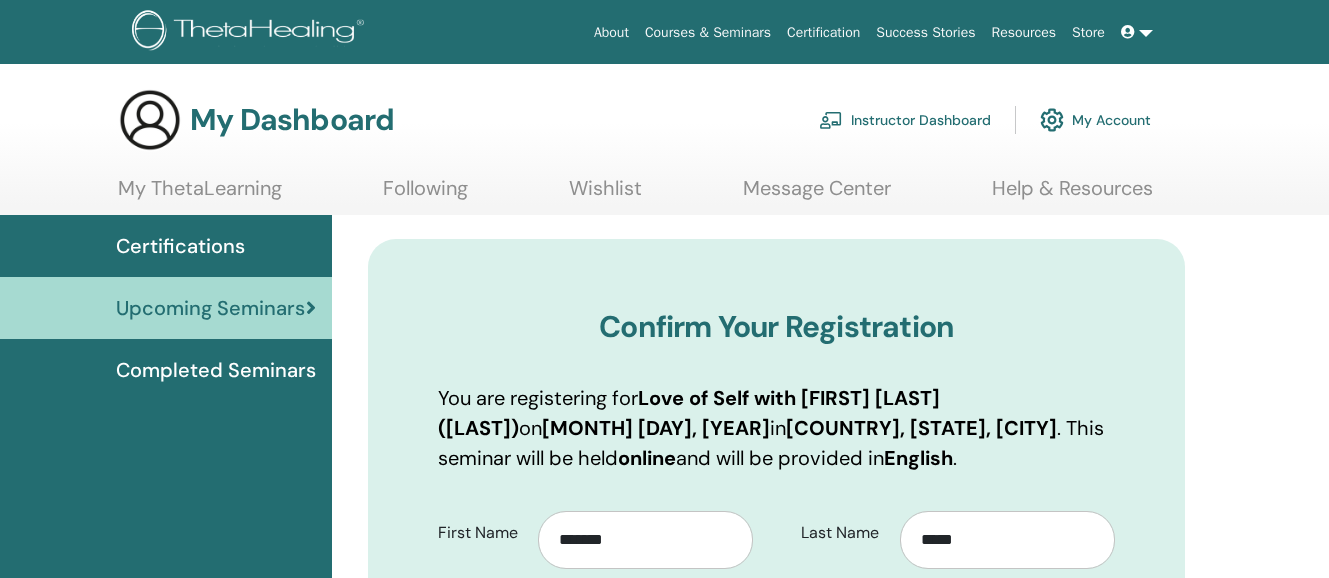 scroll, scrollTop: 0, scrollLeft: 0, axis: both 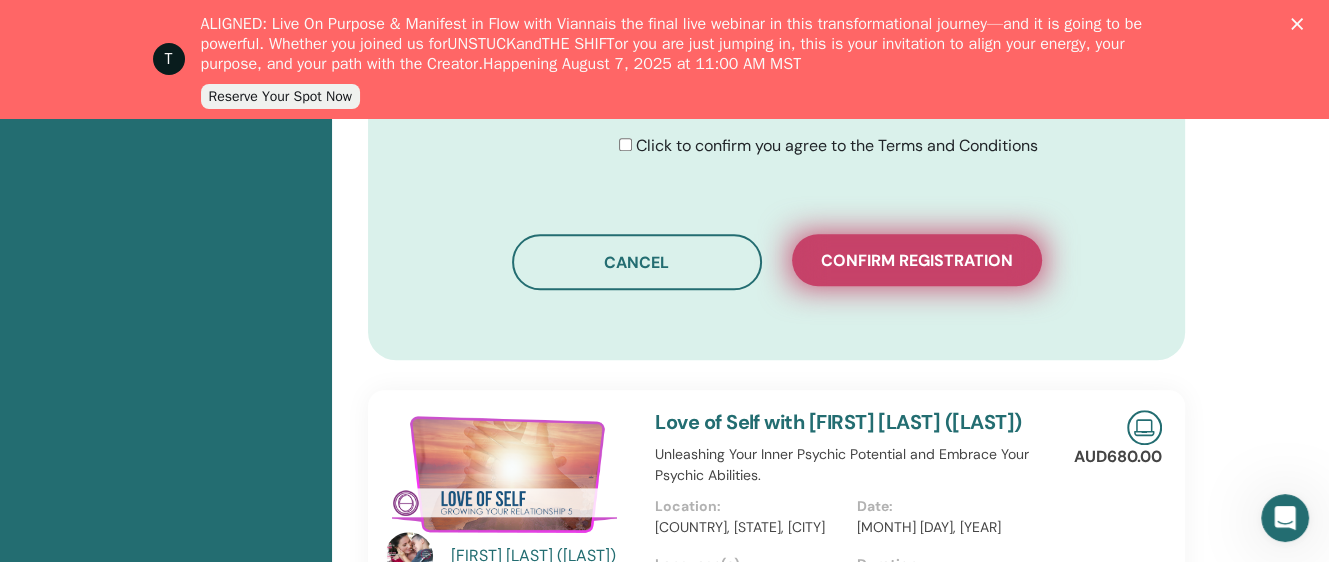 click on "Confirm registration" at bounding box center [917, 260] 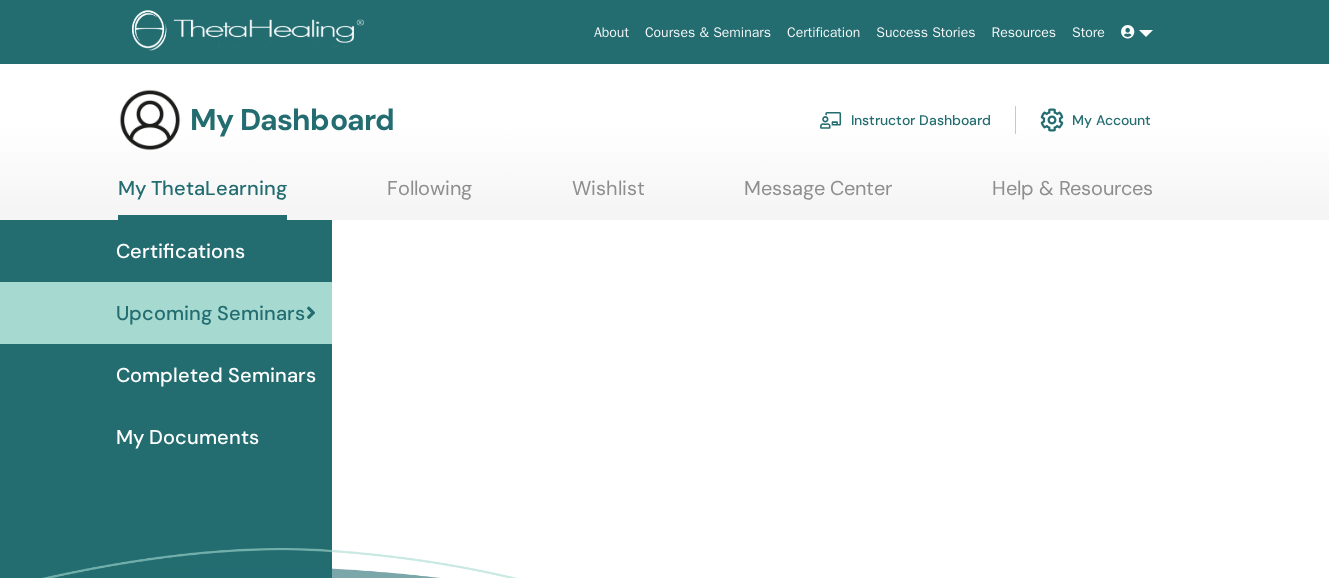 scroll, scrollTop: 0, scrollLeft: 0, axis: both 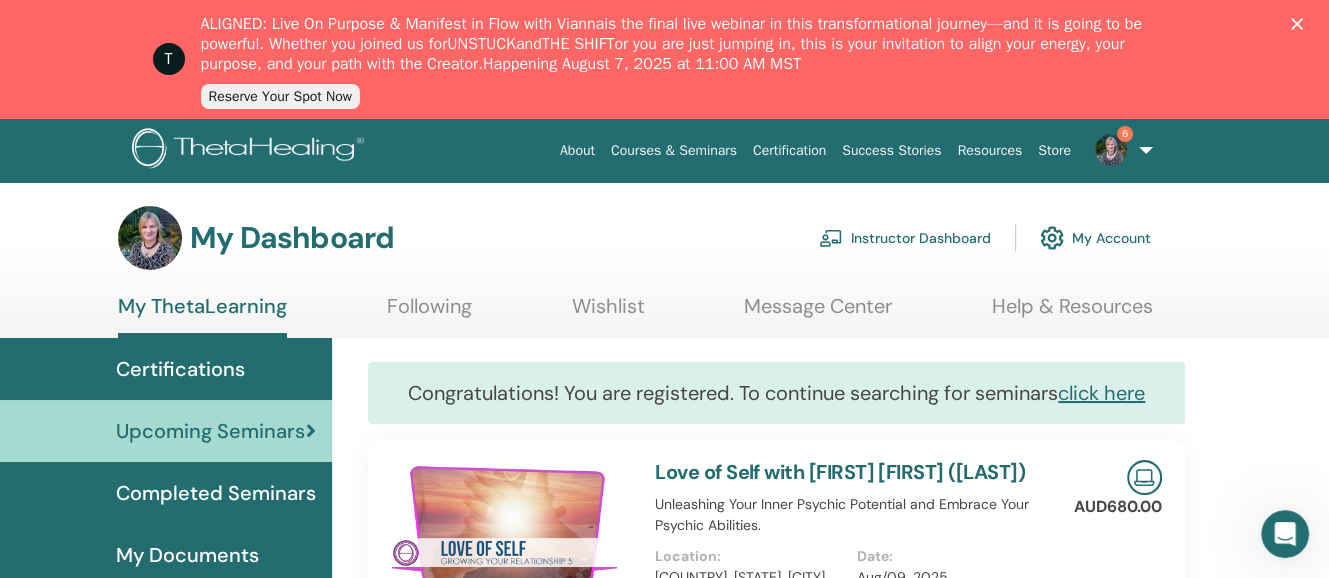 click on "6" at bounding box center (1120, 150) 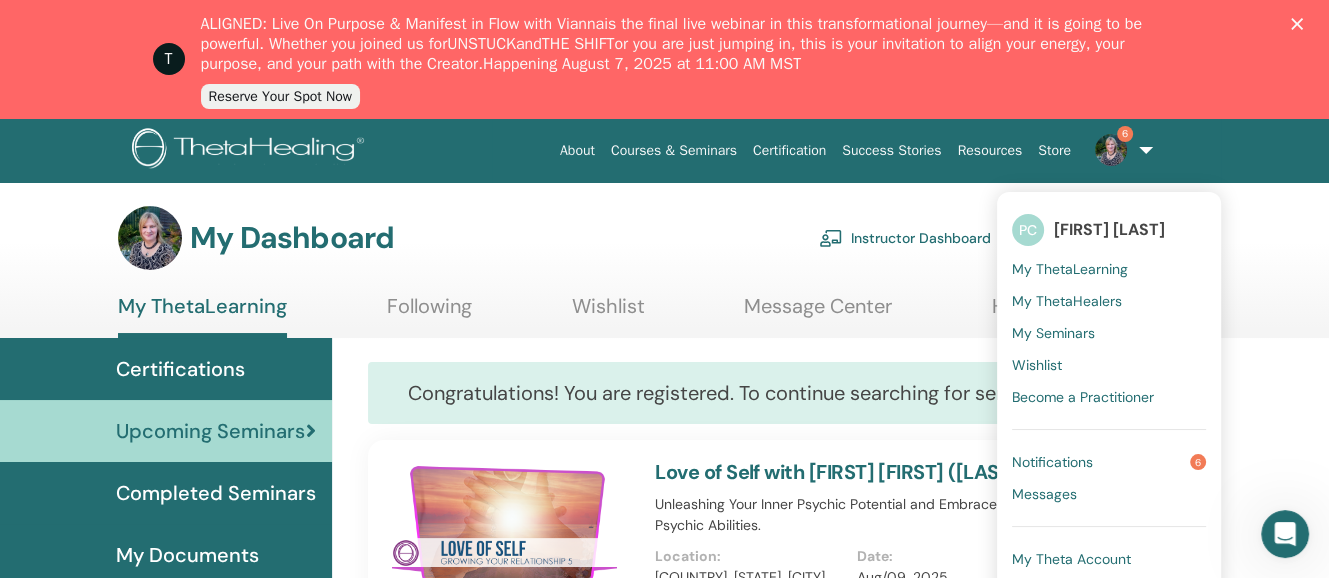click on "Notifications 6" at bounding box center (1109, 462) 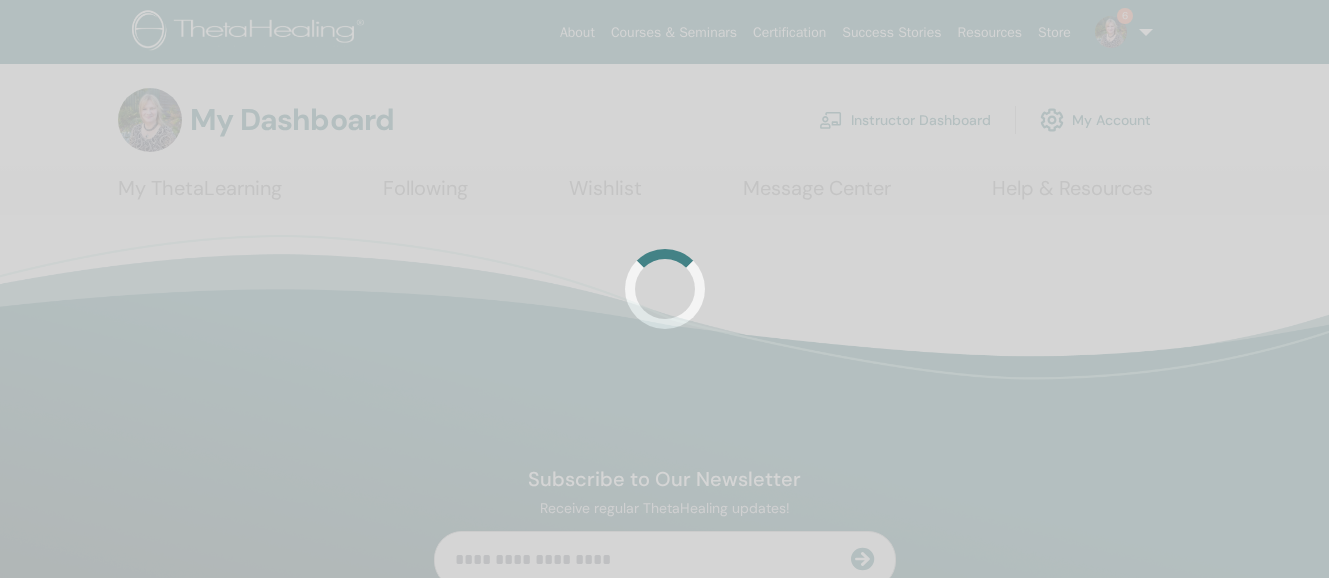 scroll, scrollTop: 0, scrollLeft: 0, axis: both 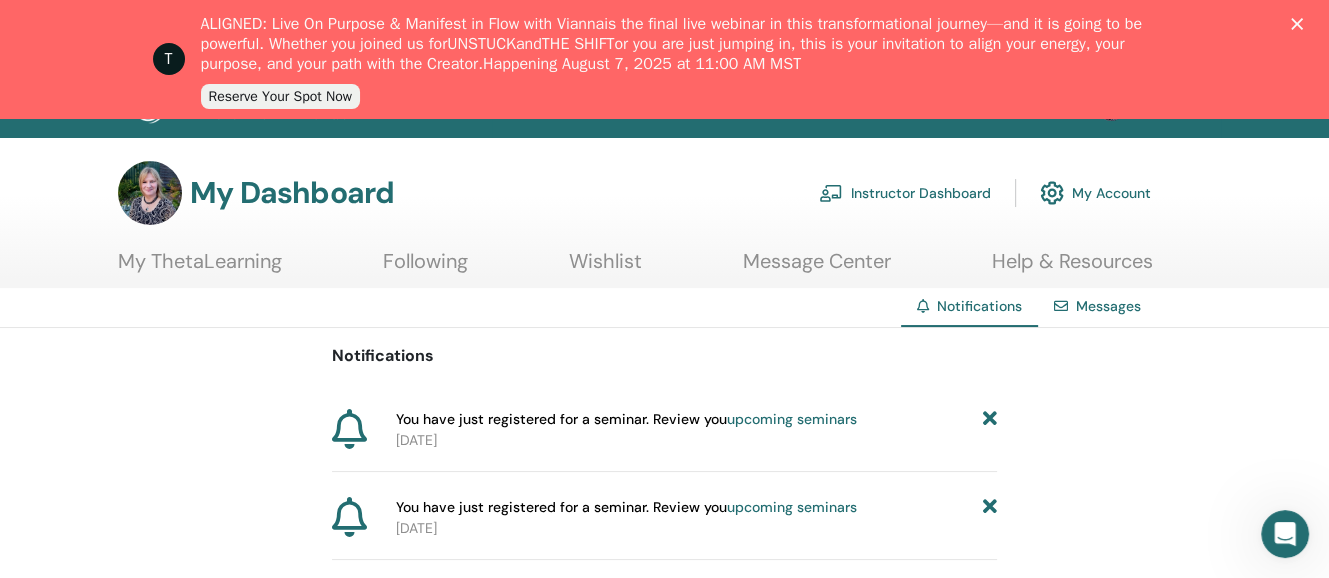 click on "My ThetaLearning" at bounding box center (200, 268) 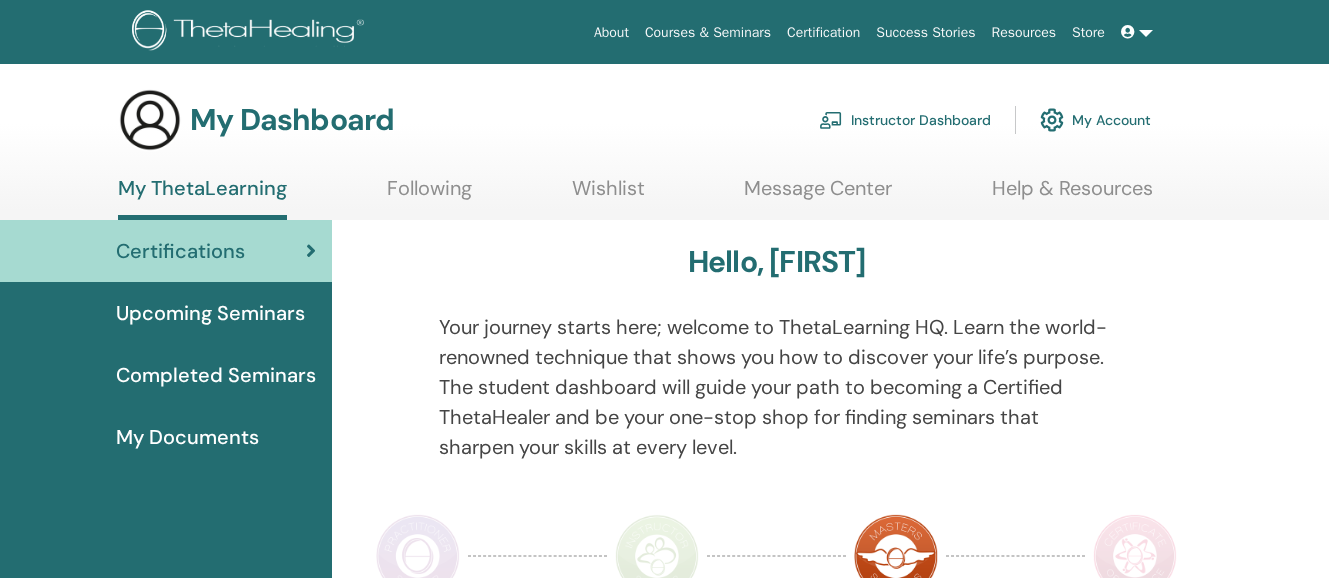 scroll, scrollTop: 0, scrollLeft: 0, axis: both 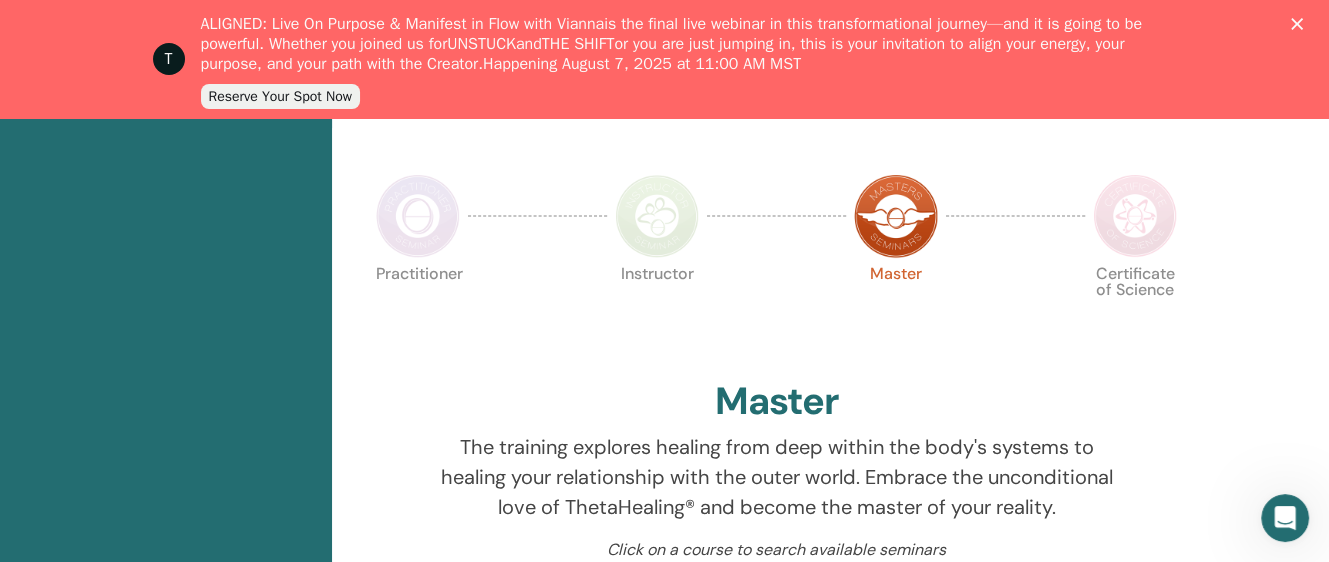 click at bounding box center [1135, 216] 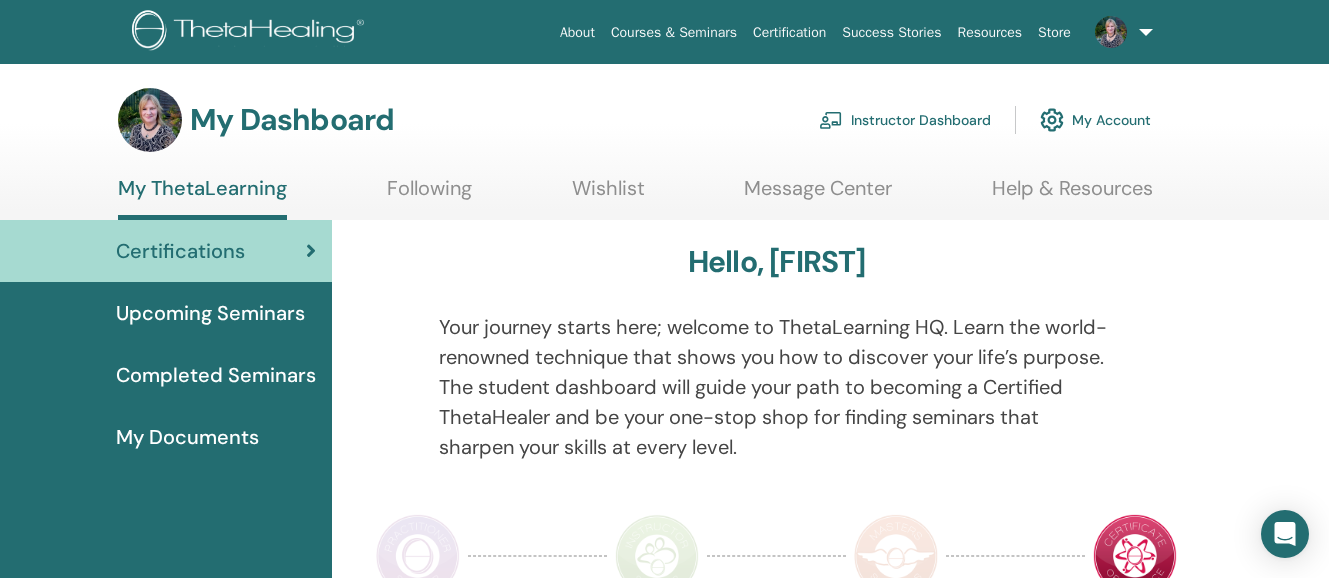 scroll, scrollTop: 0, scrollLeft: 0, axis: both 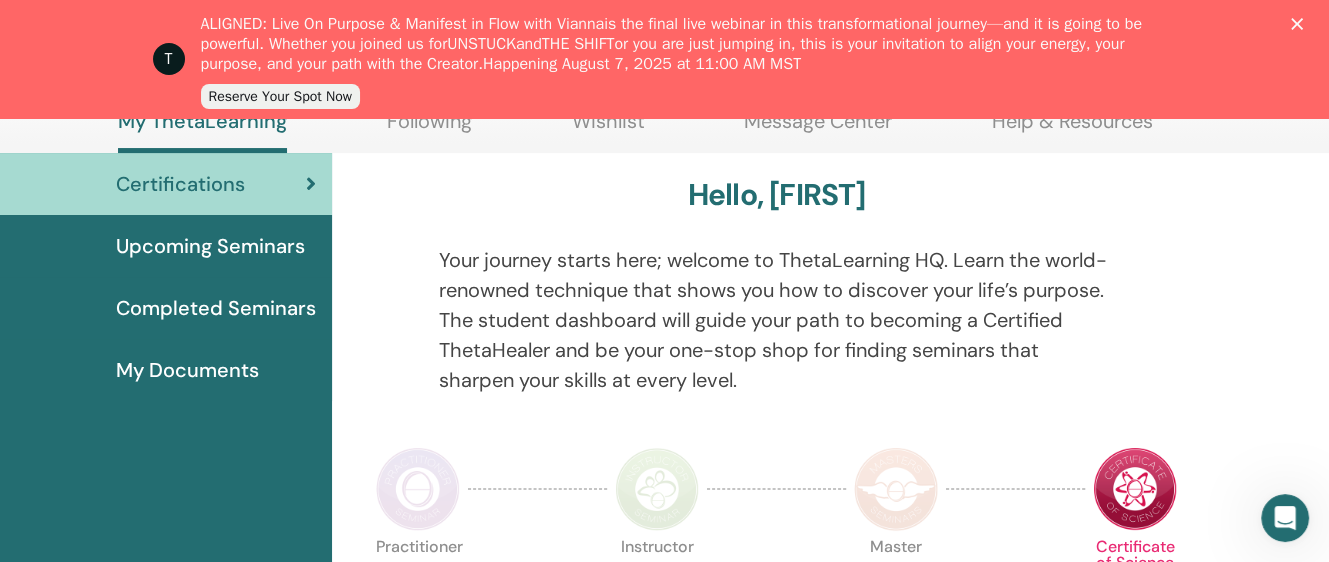 click on "Upcoming Seminars" at bounding box center (210, 246) 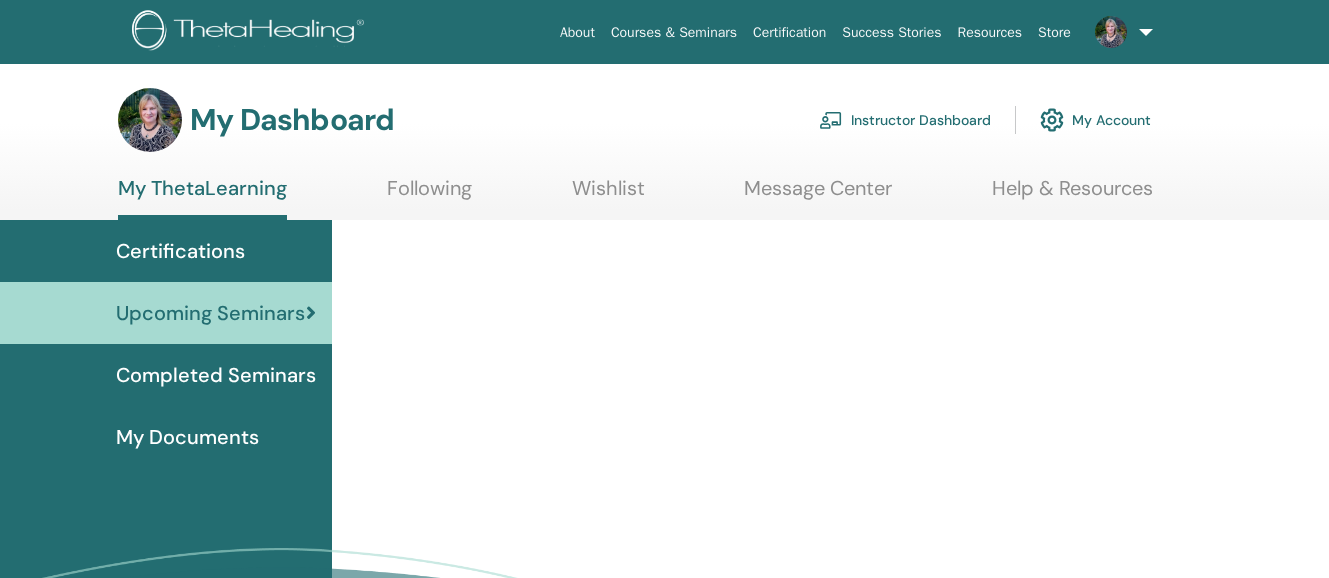 scroll, scrollTop: 0, scrollLeft: 0, axis: both 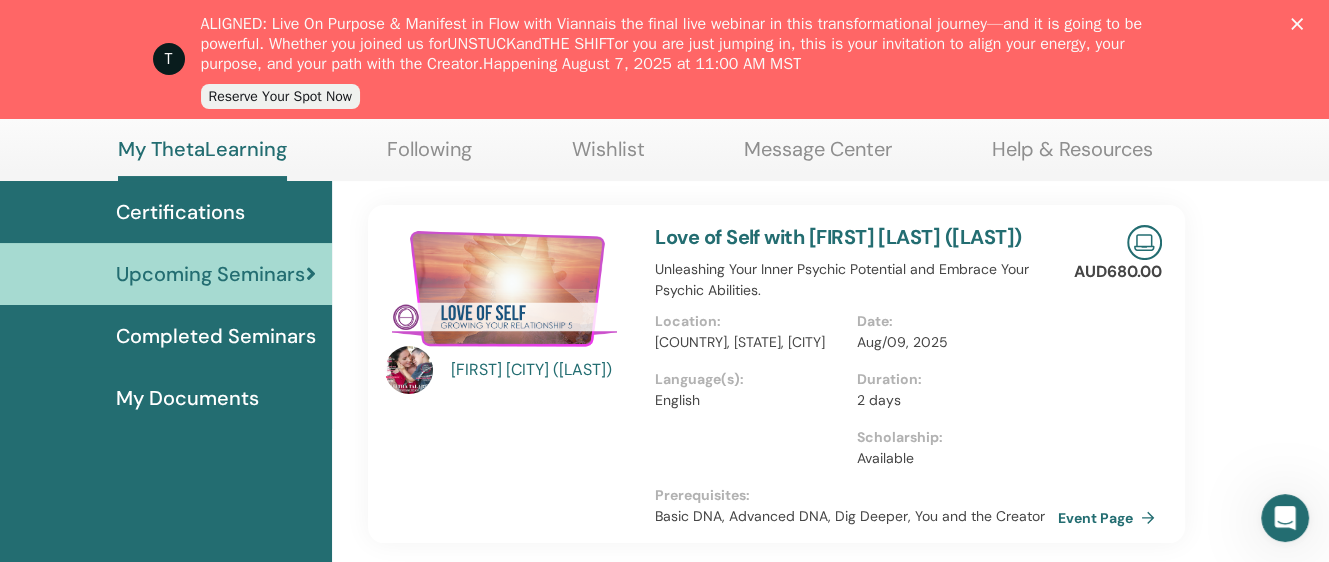 click on "Completed Seminars" at bounding box center [216, 336] 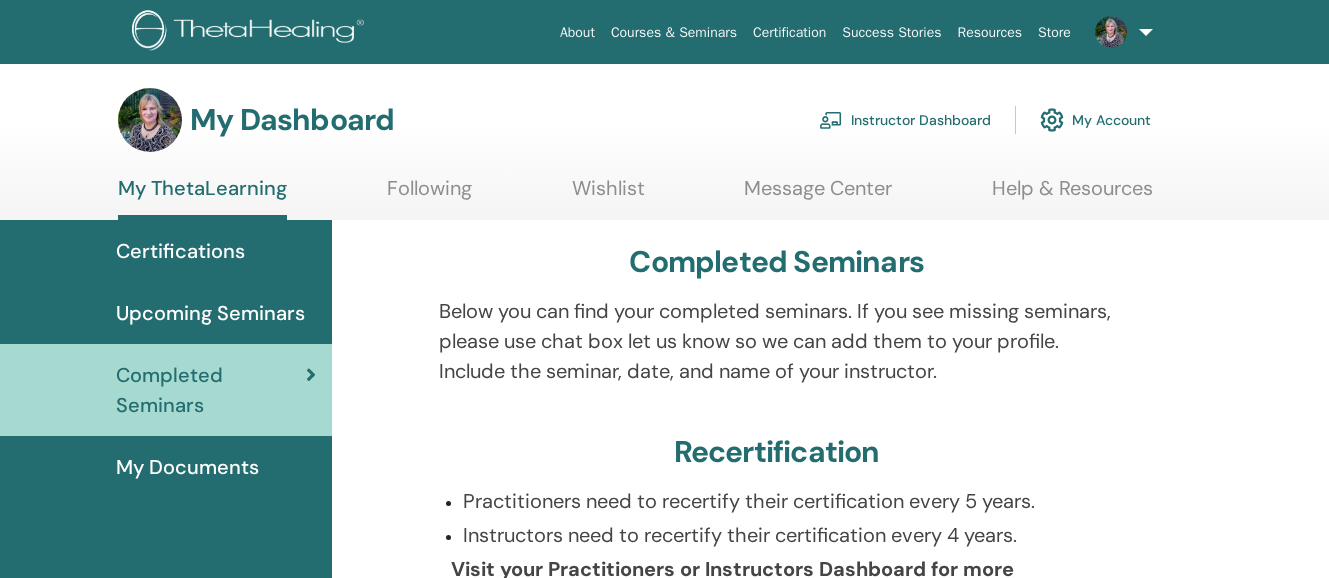 scroll, scrollTop: 0, scrollLeft: 0, axis: both 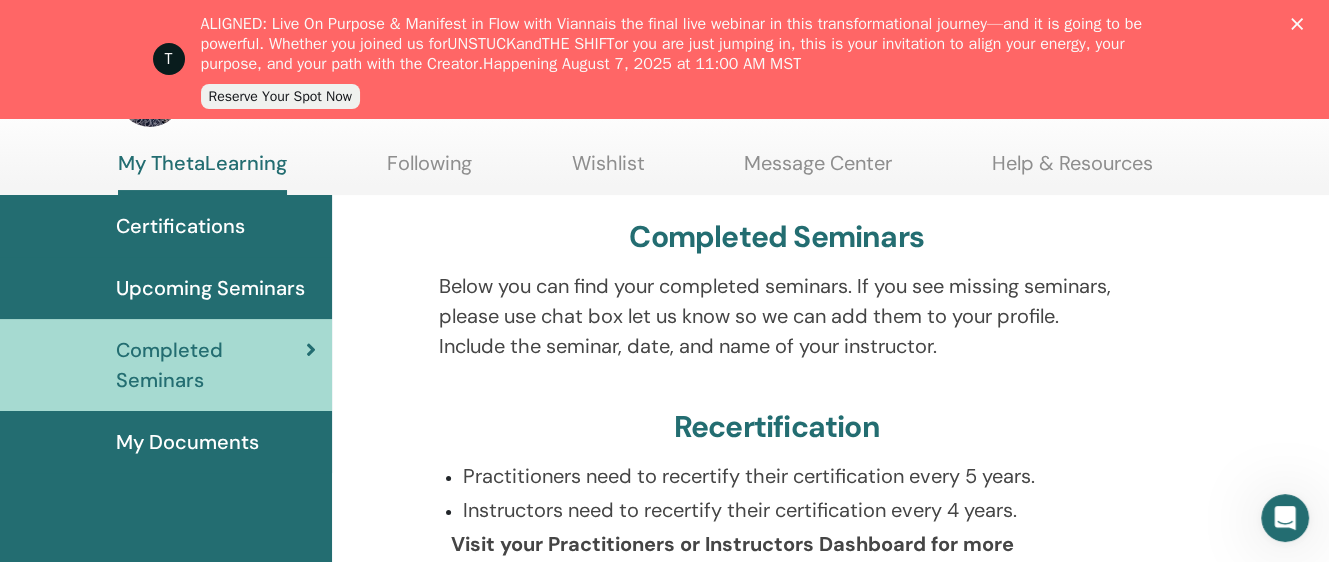 click on "My Documents" at bounding box center (187, 442) 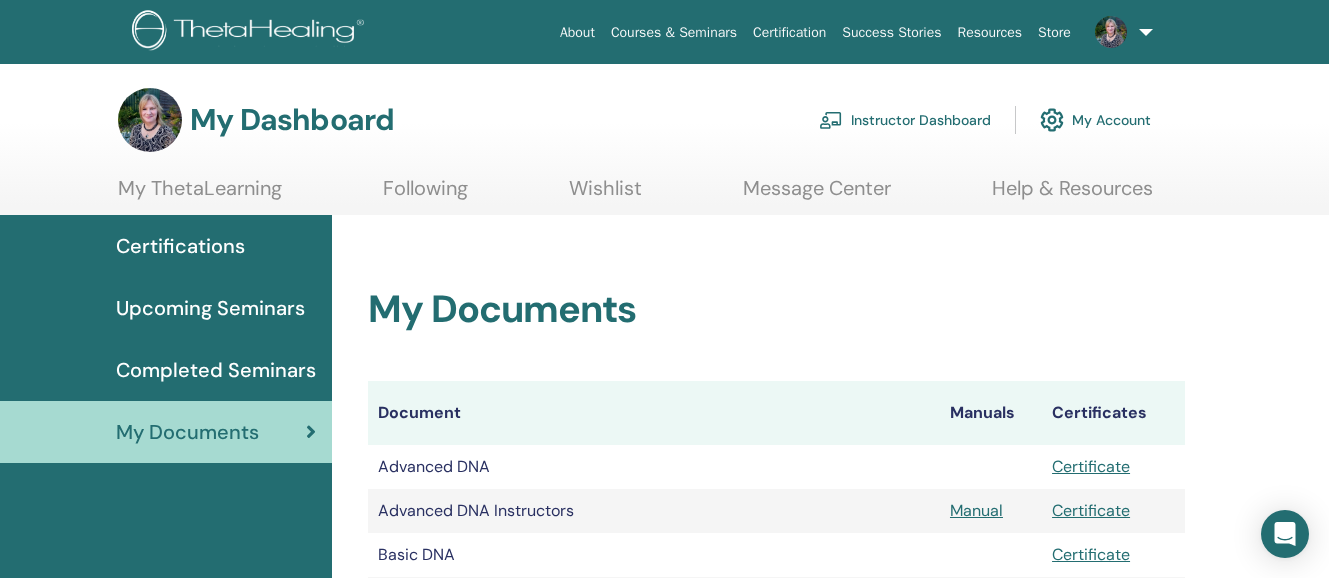 scroll, scrollTop: 0, scrollLeft: 0, axis: both 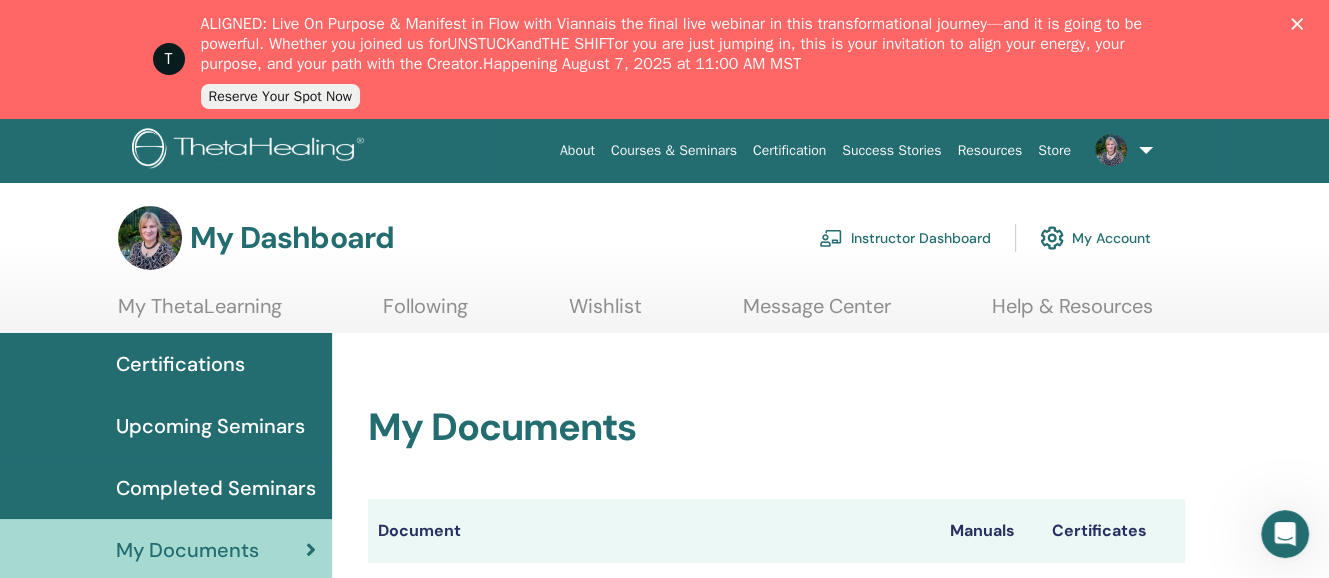 drag, startPoint x: 1336, startPoint y: 58, endPoint x: 1325, endPoint y: 41, distance: 20.248457 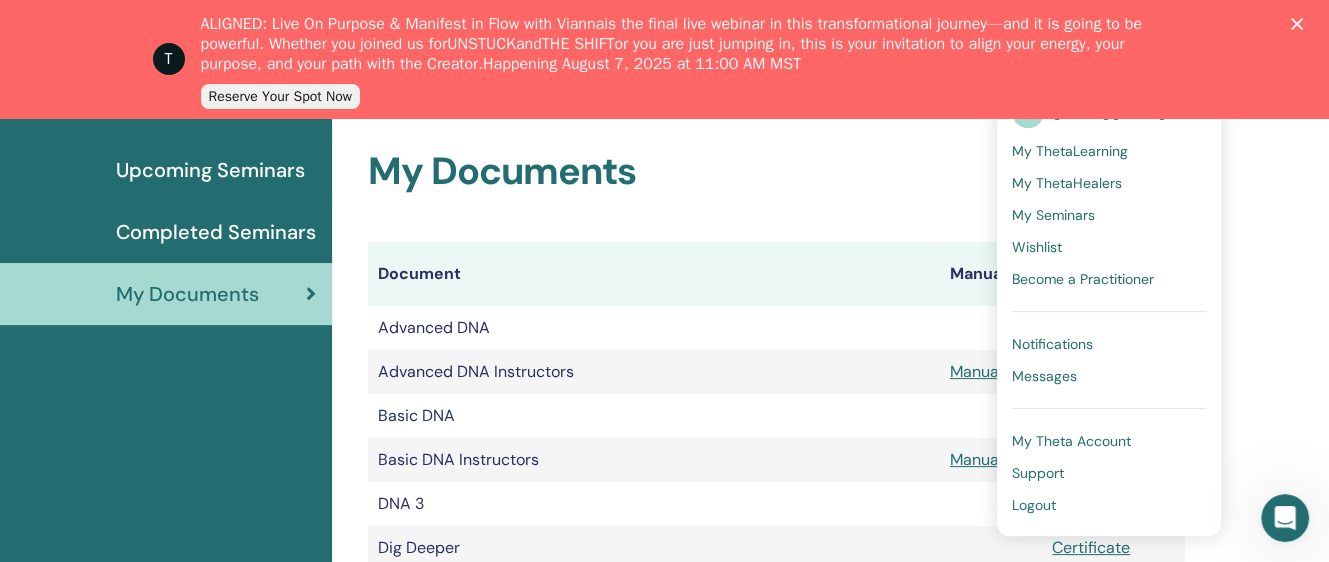 scroll, scrollTop: 308, scrollLeft: 0, axis: vertical 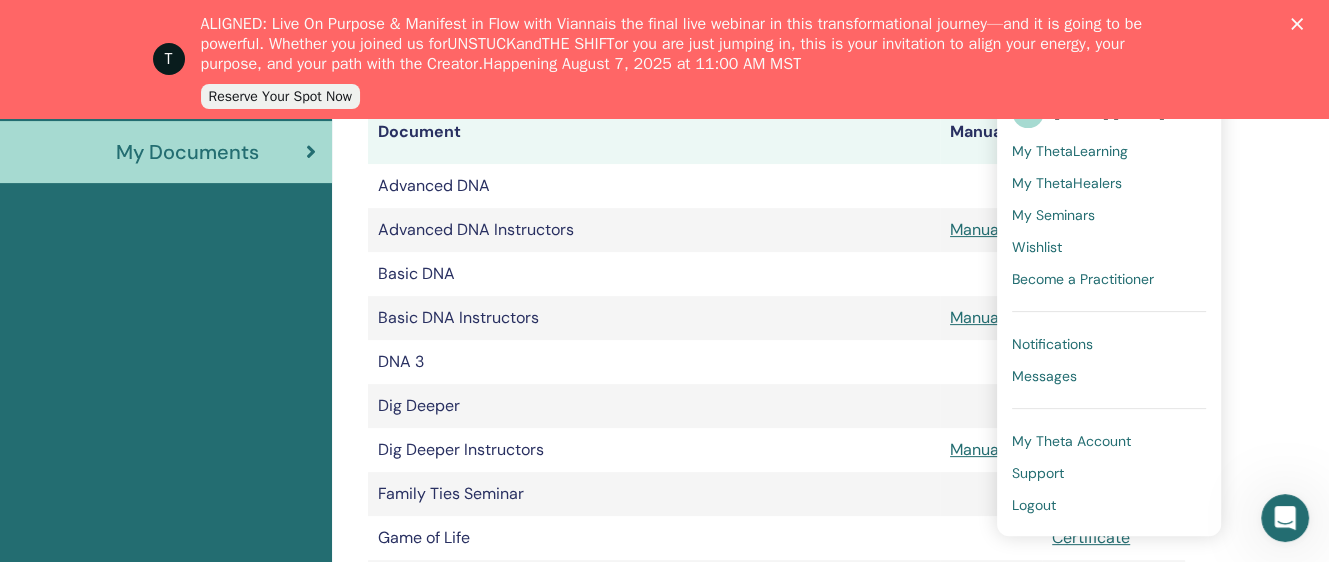 click on "Logout" at bounding box center (1034, 505) 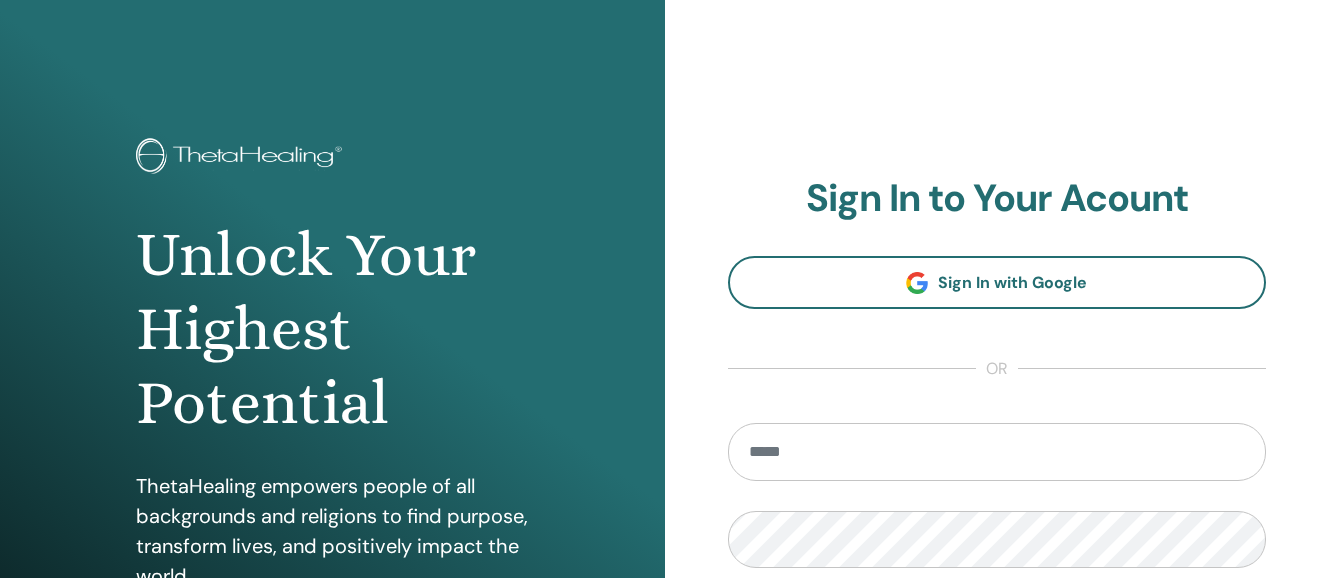 scroll, scrollTop: 0, scrollLeft: 0, axis: both 